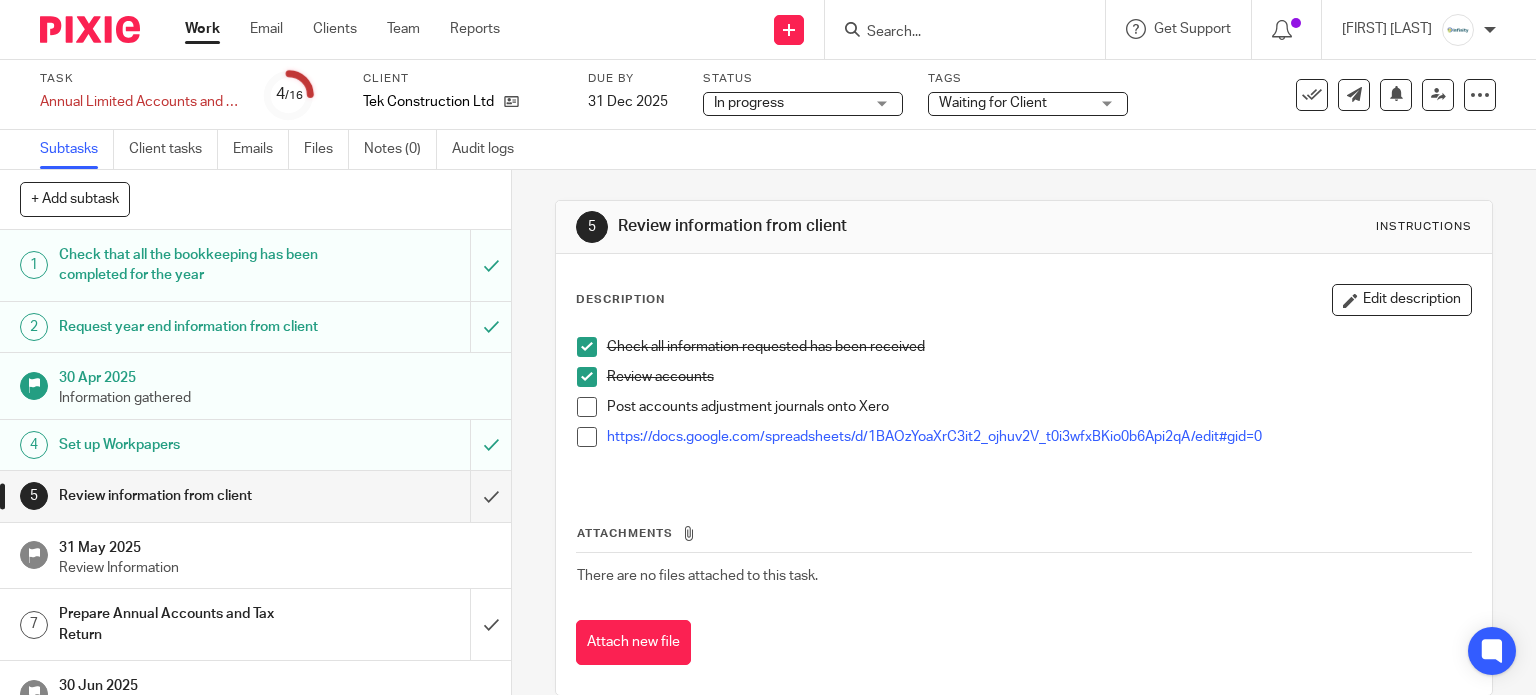 scroll, scrollTop: 0, scrollLeft: 0, axis: both 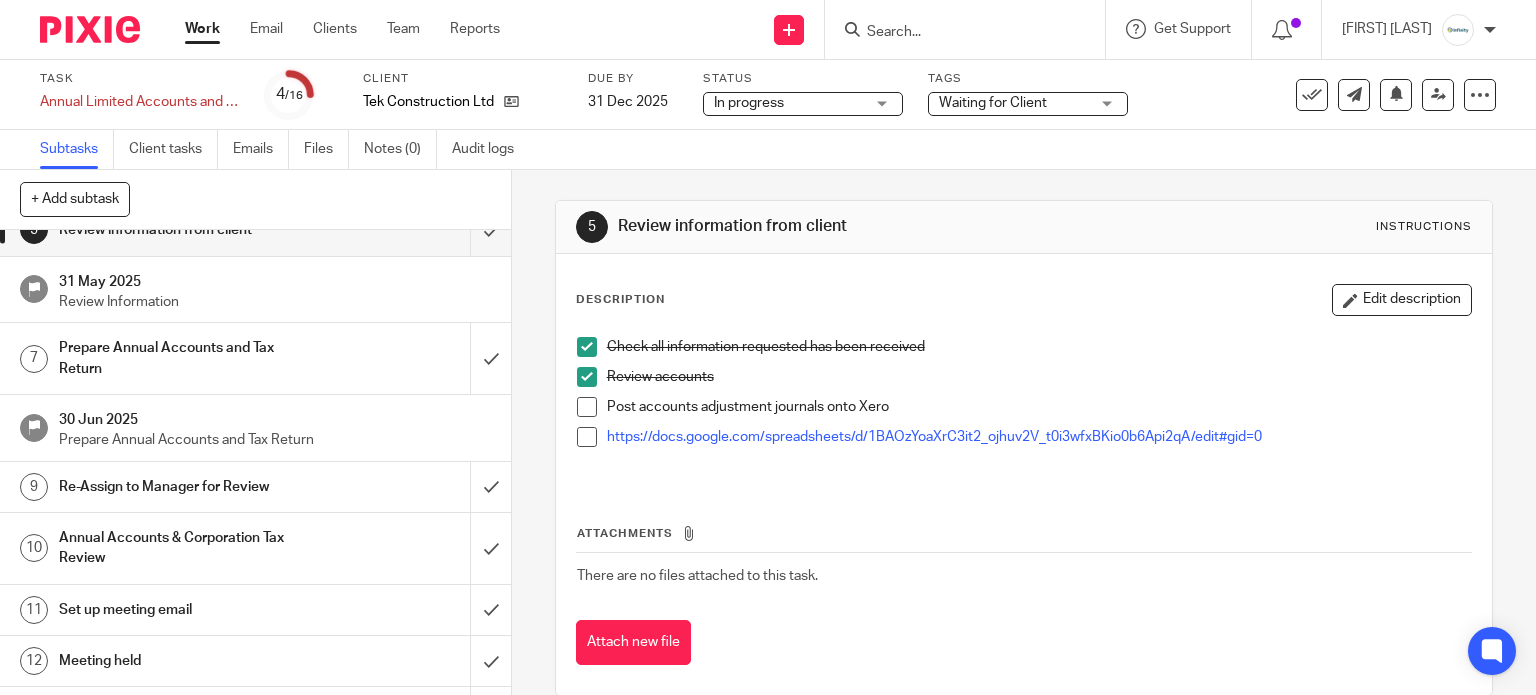 click at bounding box center (587, 437) 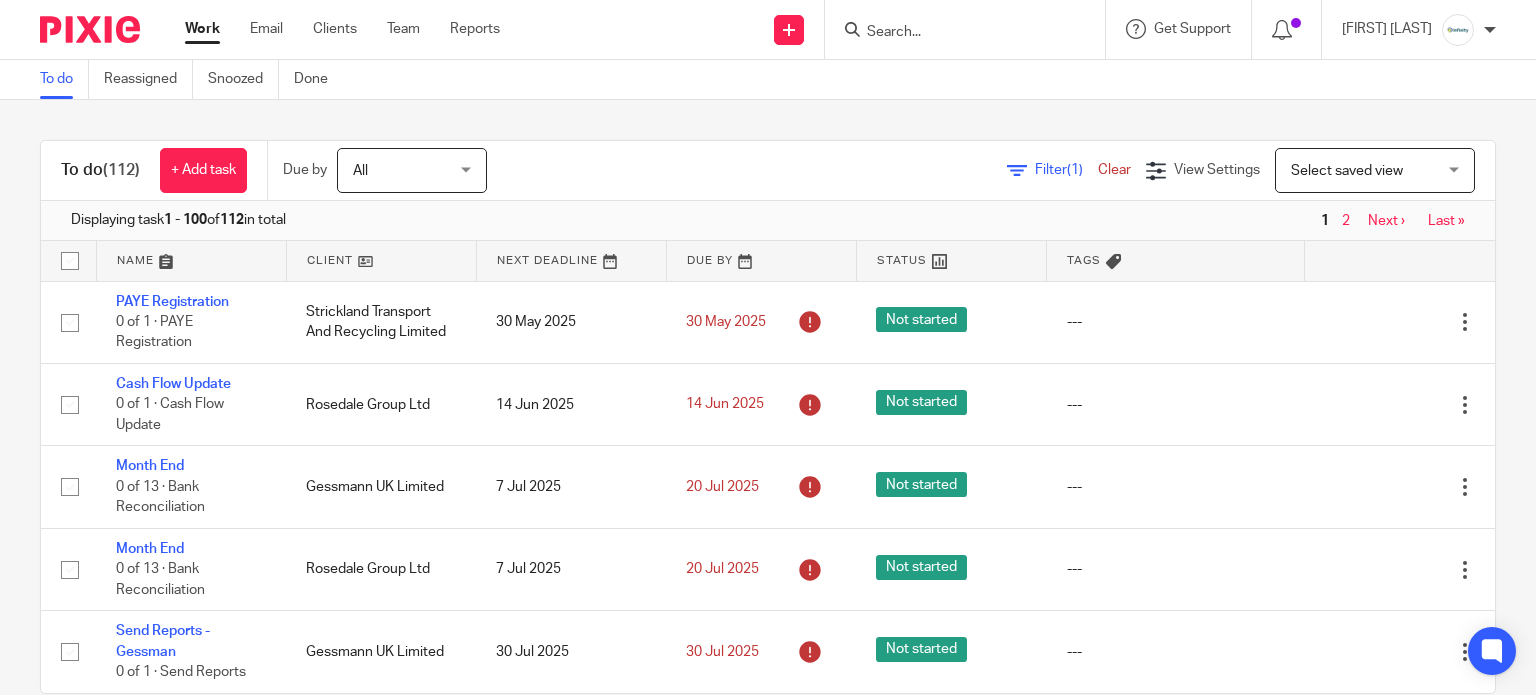 scroll, scrollTop: 0, scrollLeft: 0, axis: both 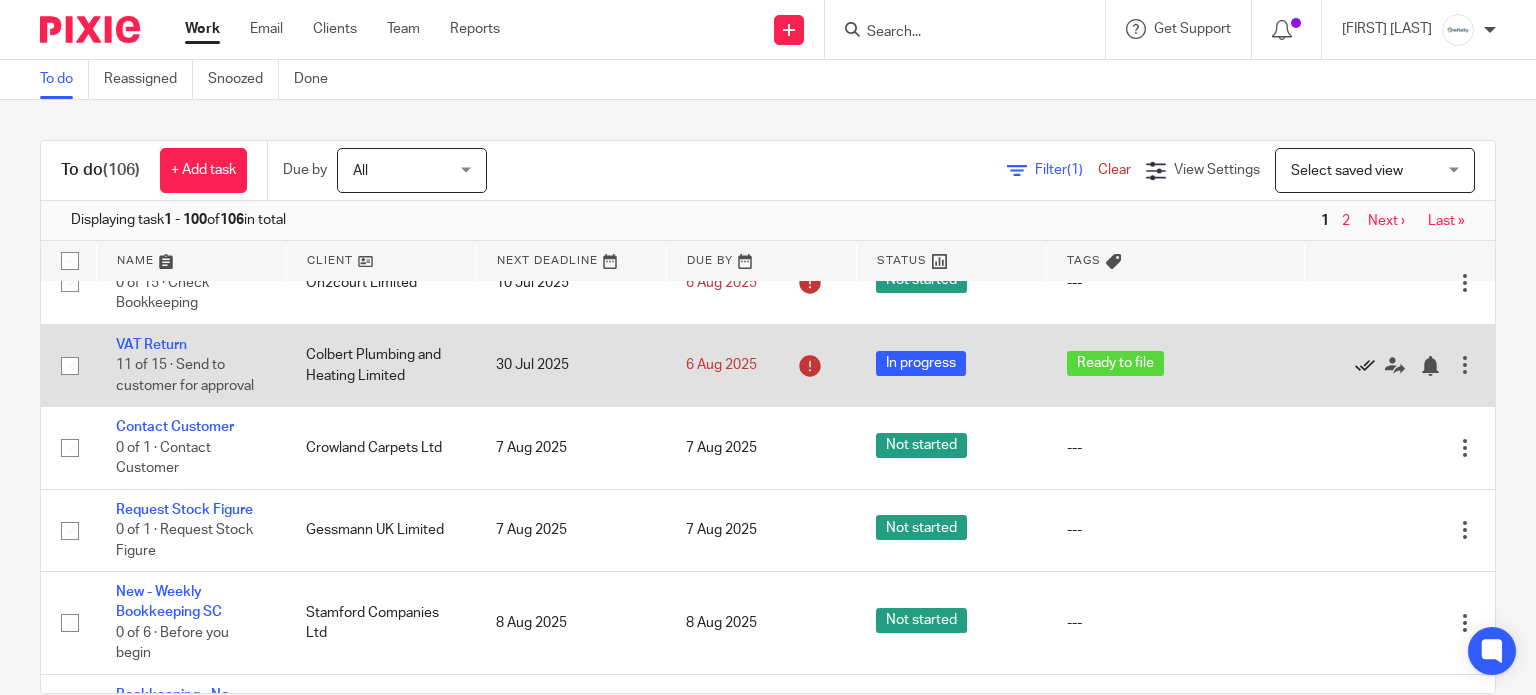 click 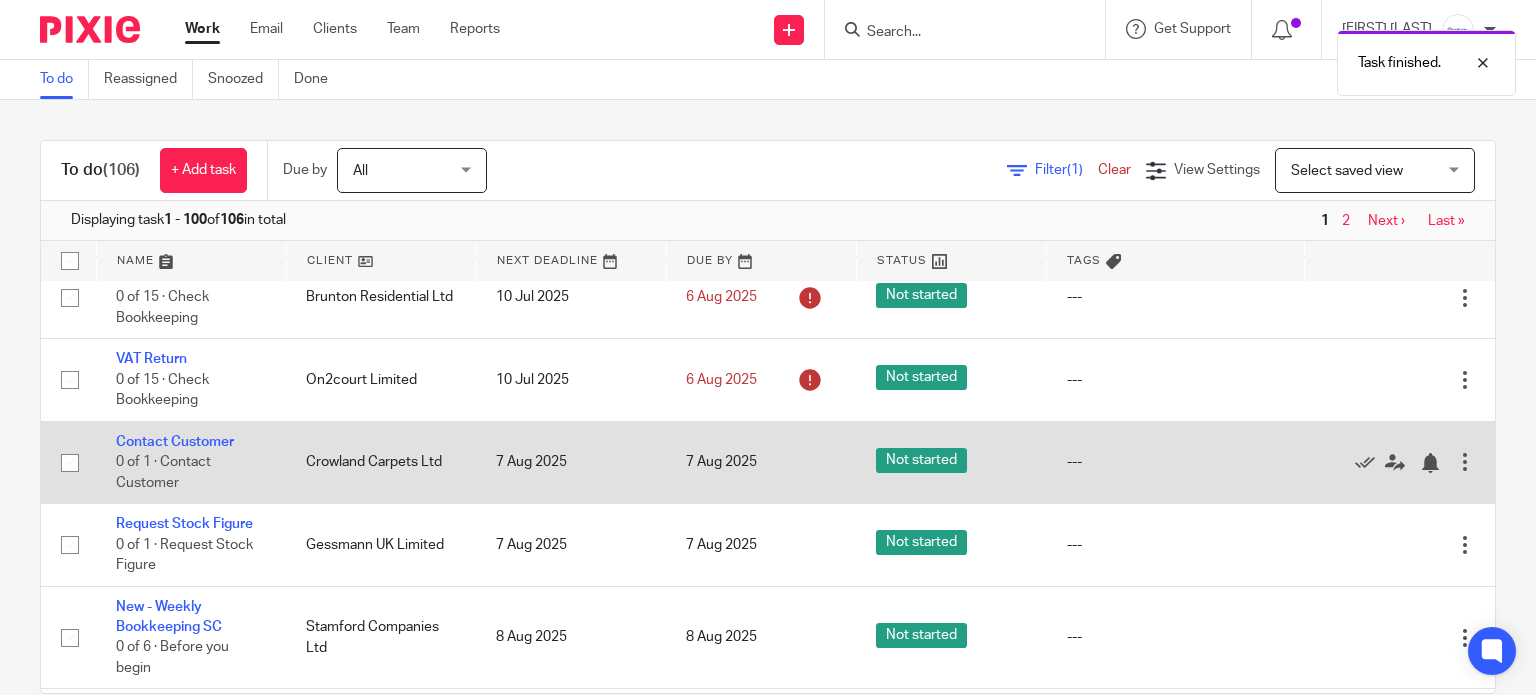 scroll, scrollTop: 800, scrollLeft: 0, axis: vertical 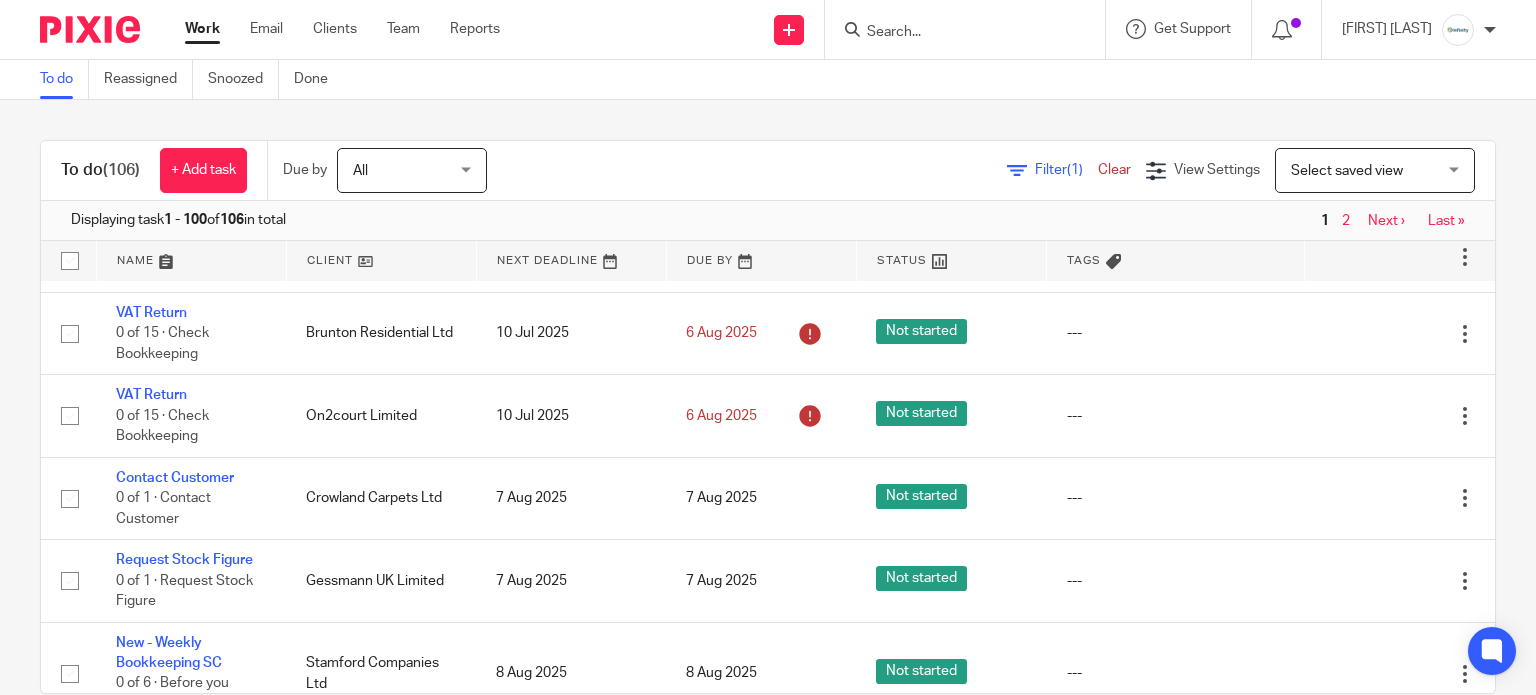 click at bounding box center (971, 29) 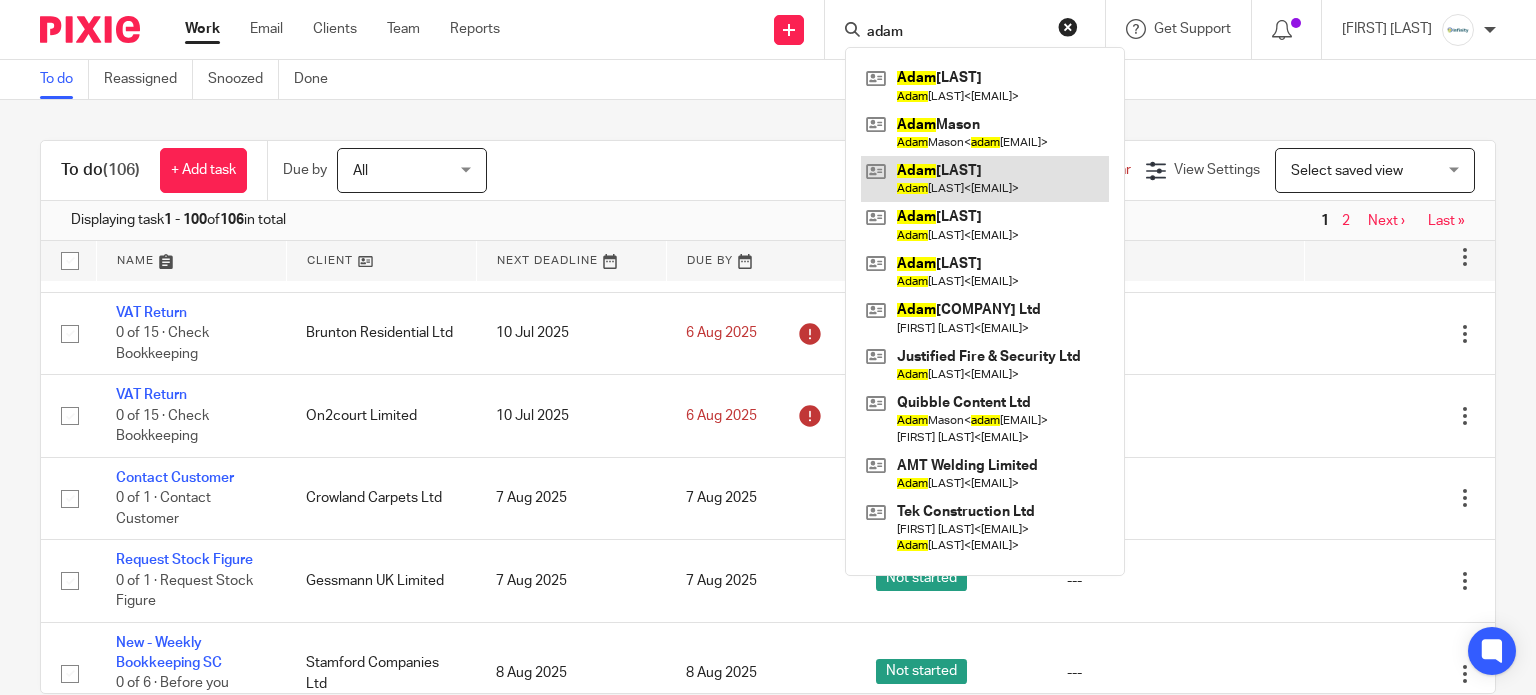 type on "adam" 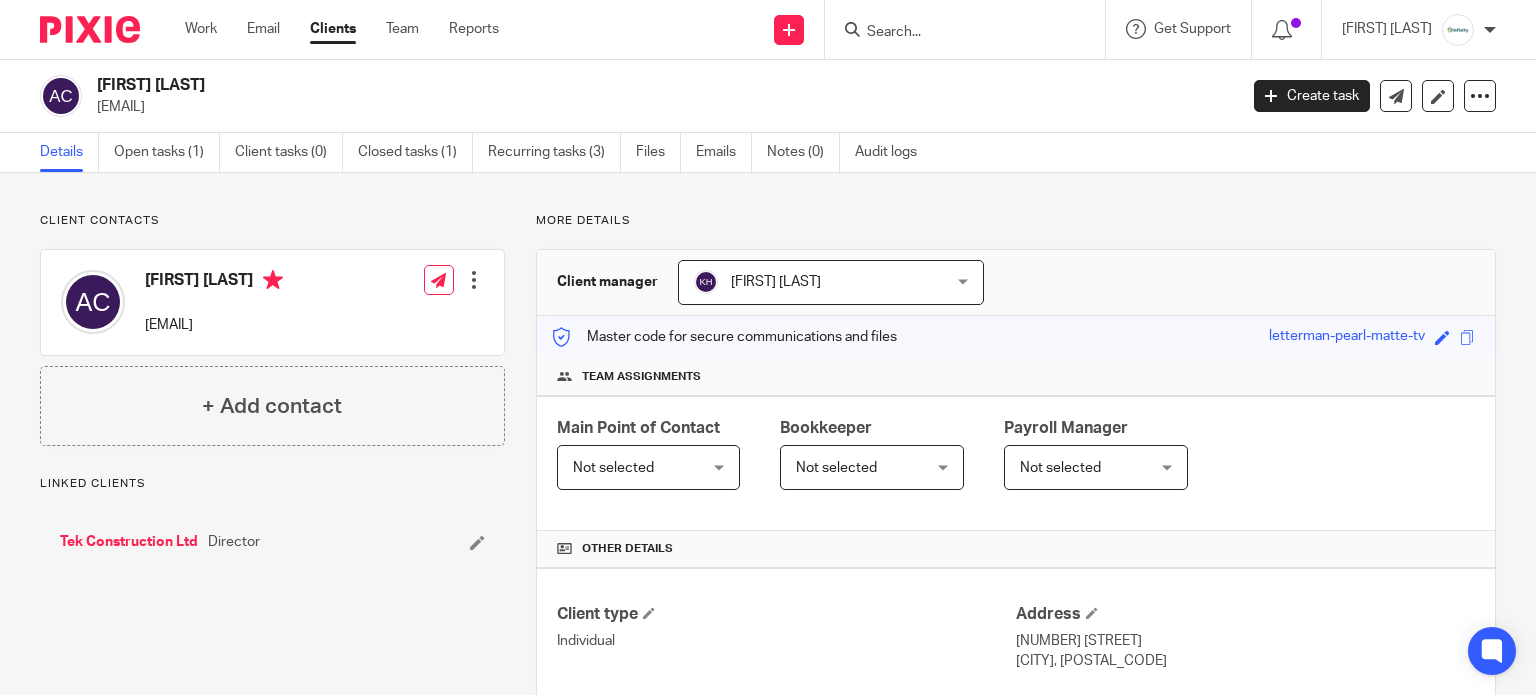 scroll, scrollTop: 0, scrollLeft: 0, axis: both 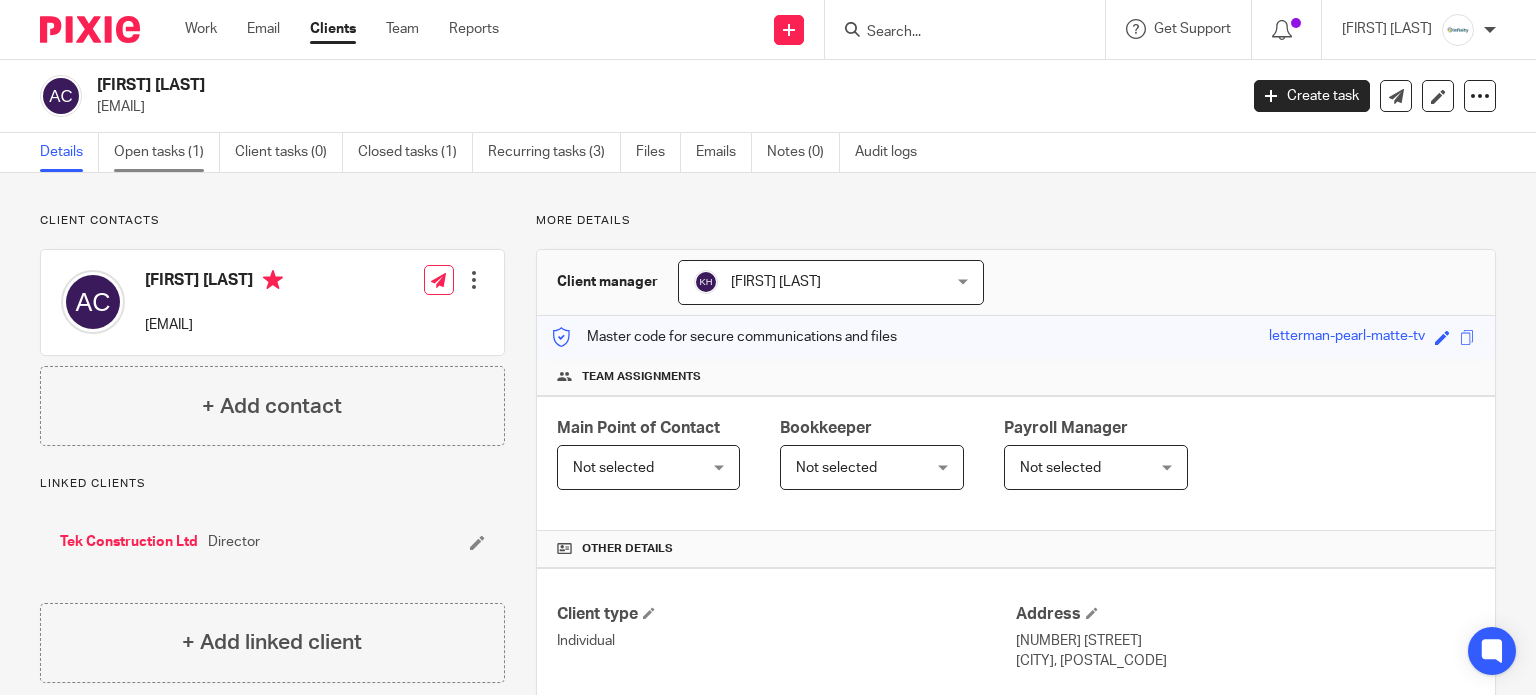 click on "Open tasks (1)" at bounding box center [167, 152] 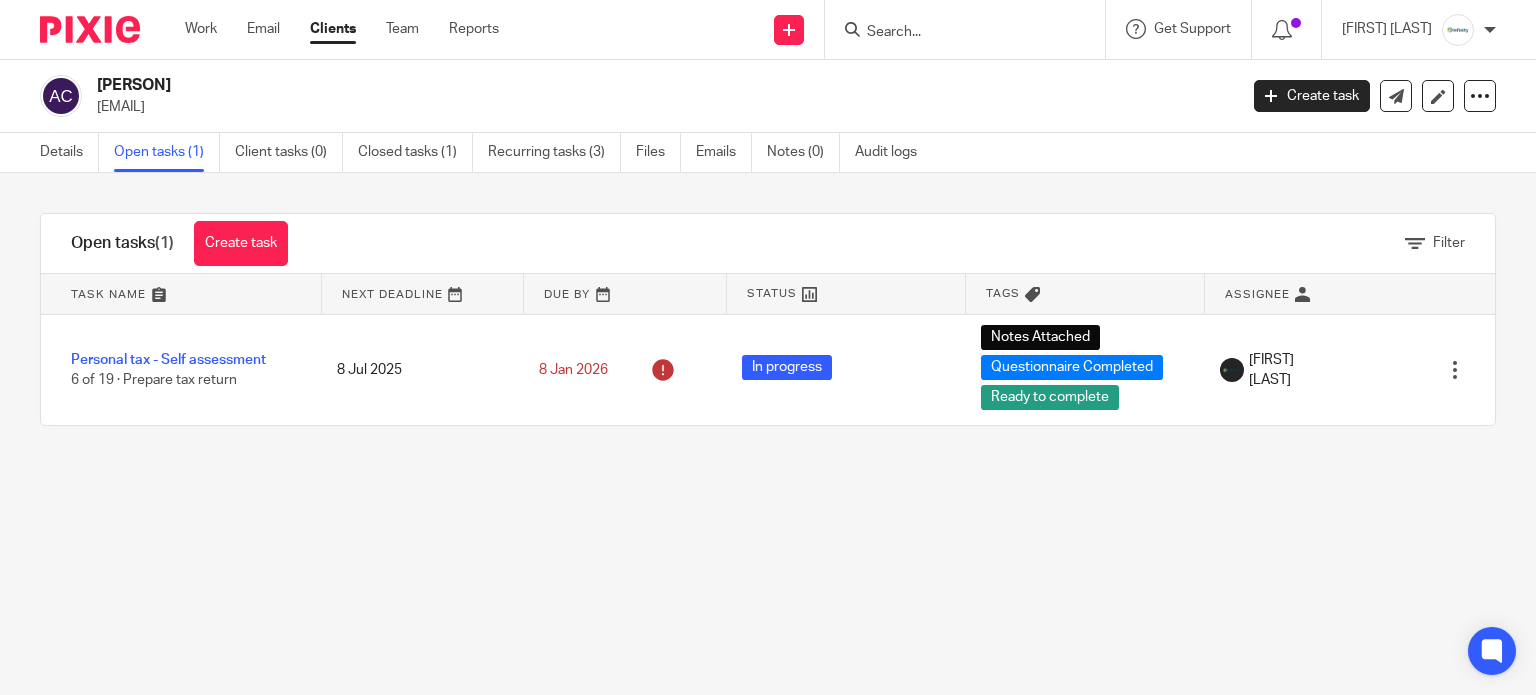 scroll, scrollTop: 0, scrollLeft: 0, axis: both 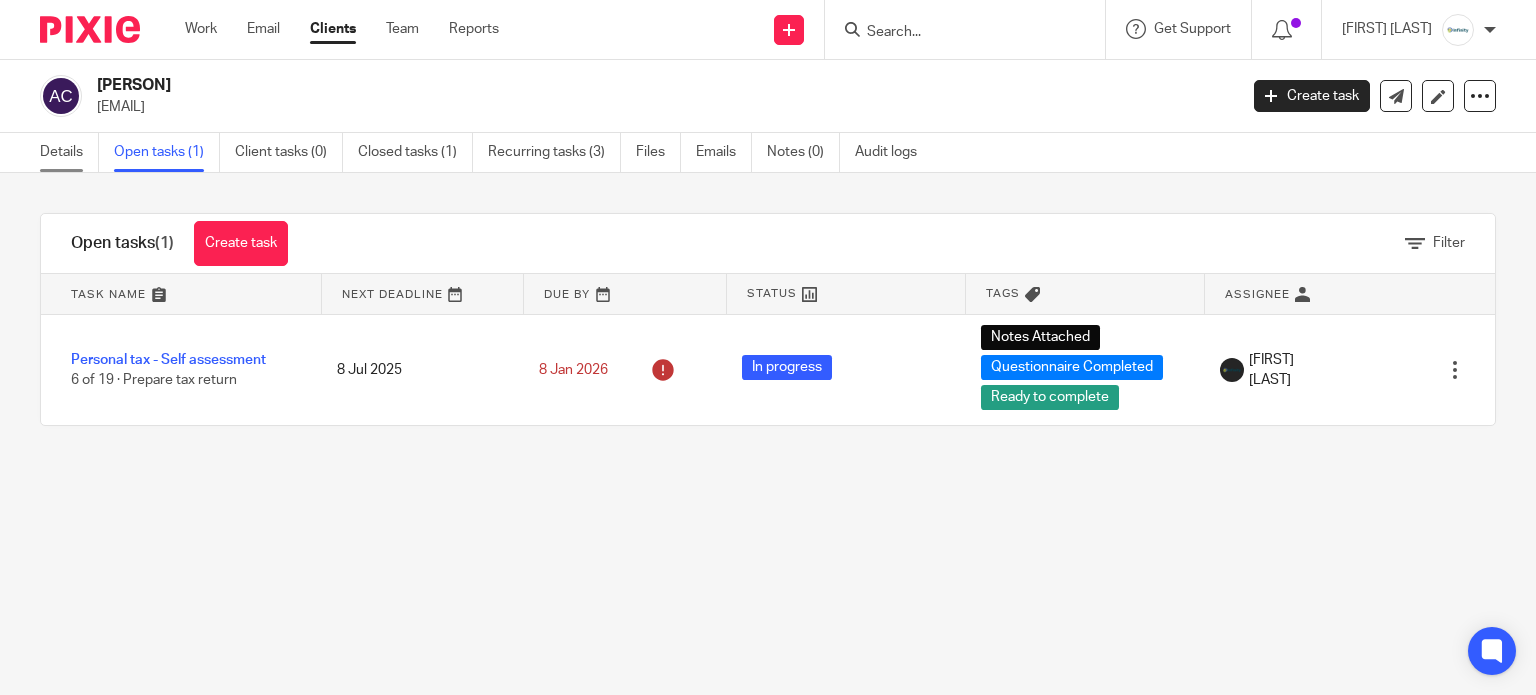 click on "Details" at bounding box center (69, 152) 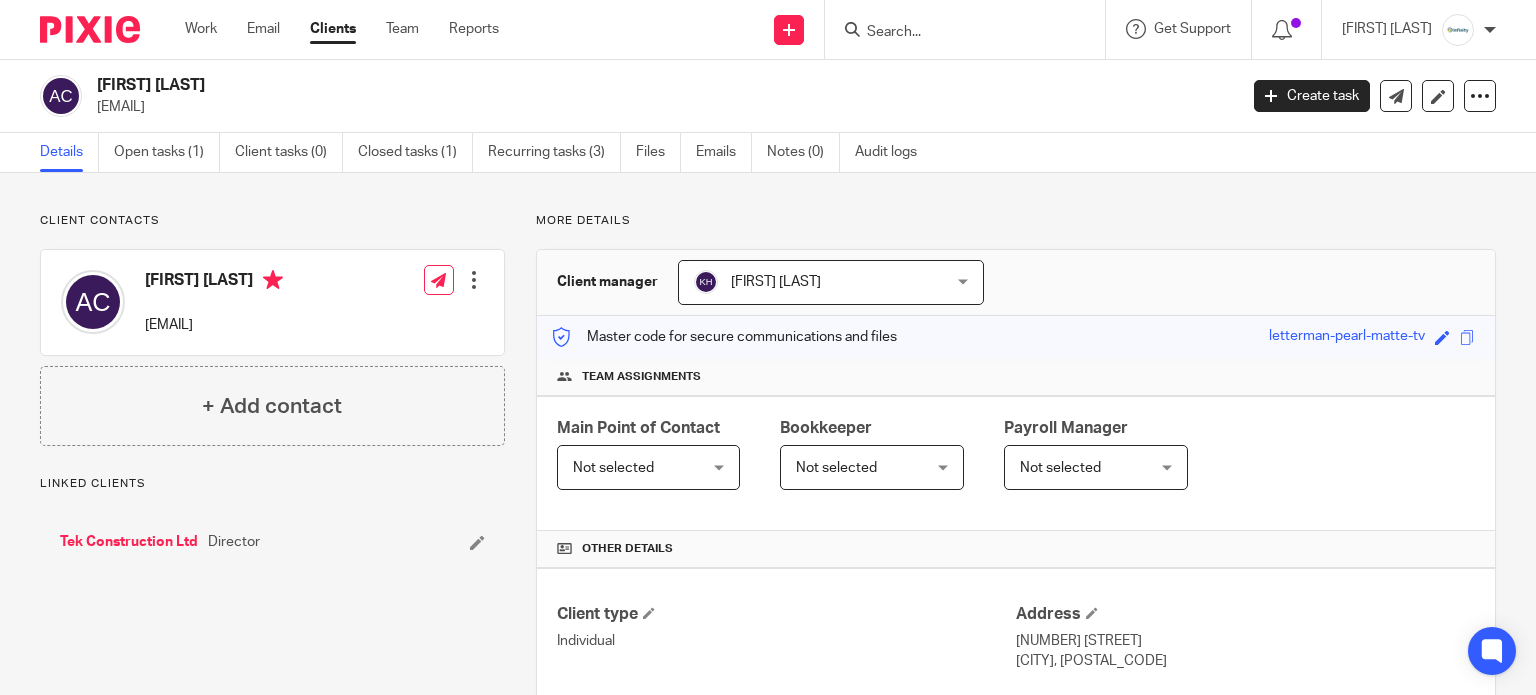 scroll, scrollTop: 0, scrollLeft: 0, axis: both 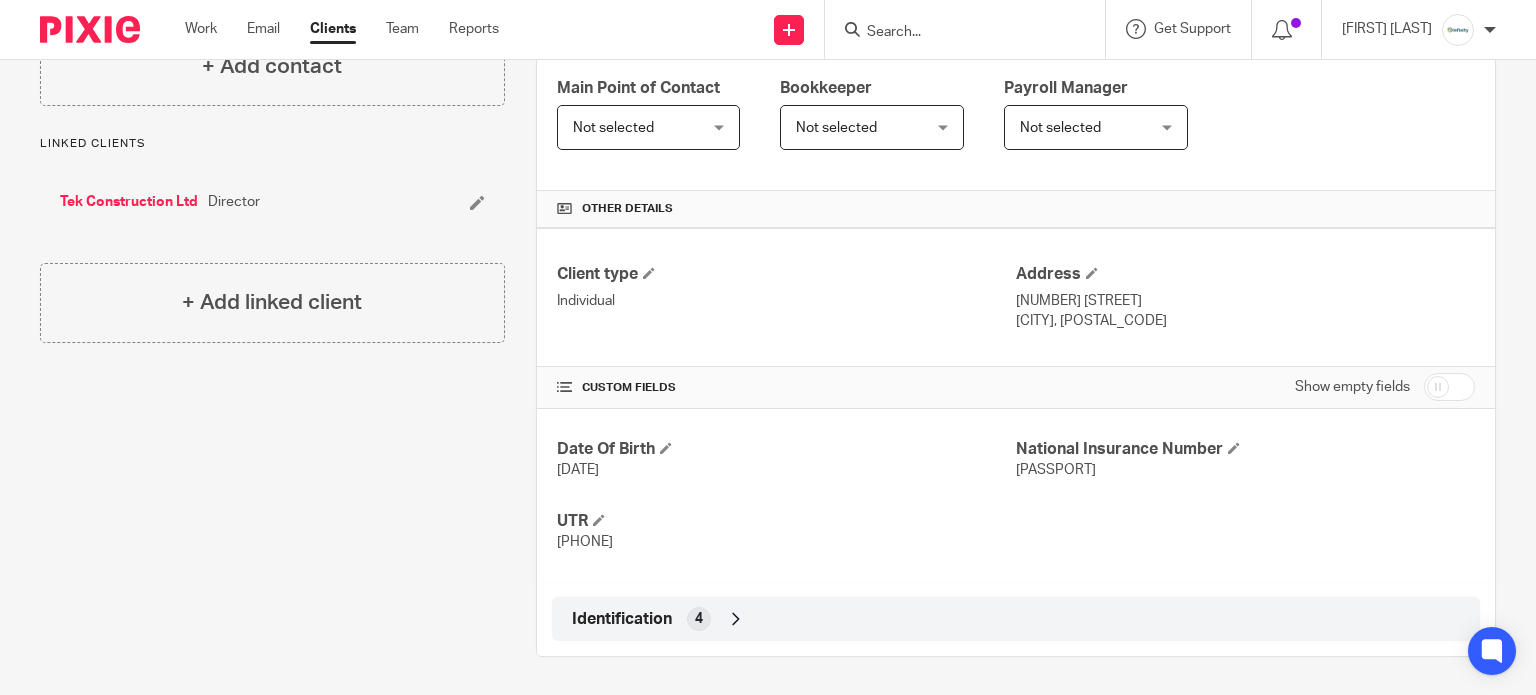 click on "4" at bounding box center (699, 619) 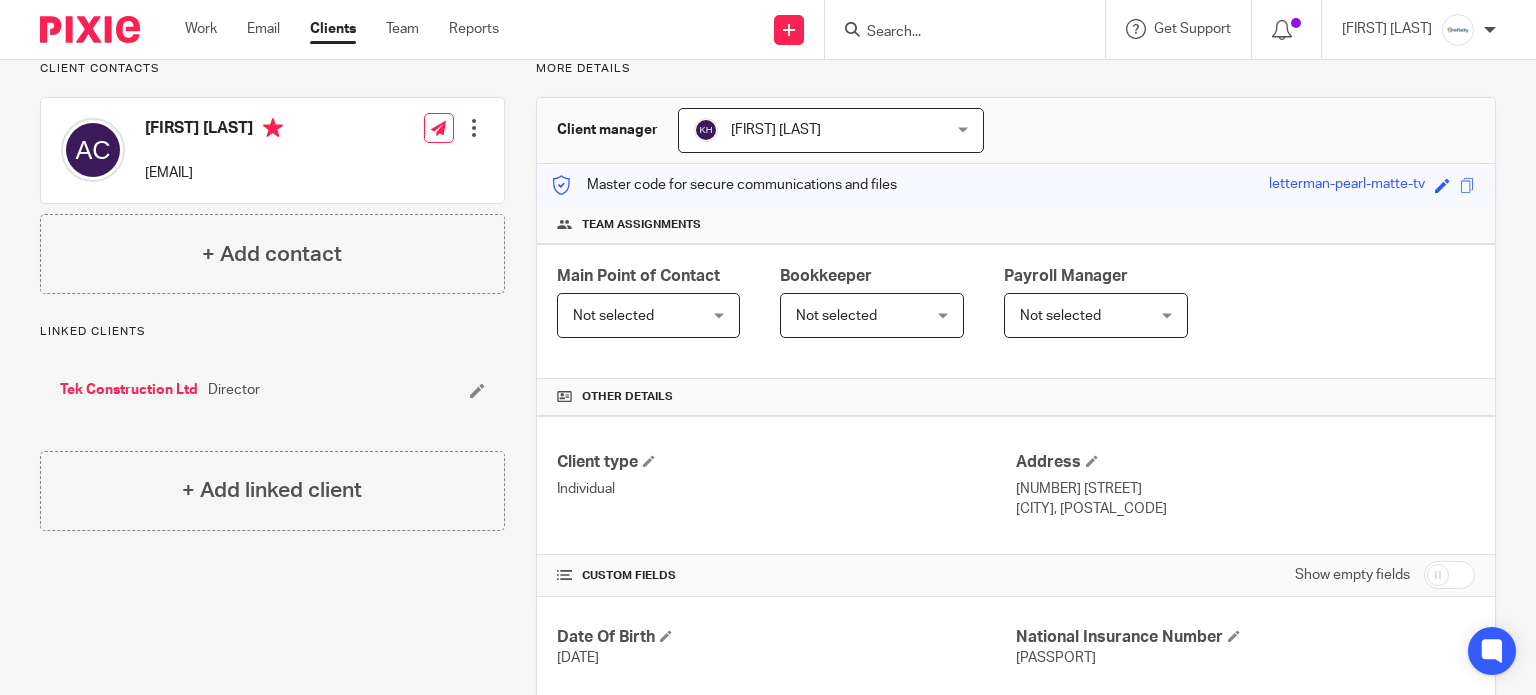 scroll, scrollTop: 0, scrollLeft: 0, axis: both 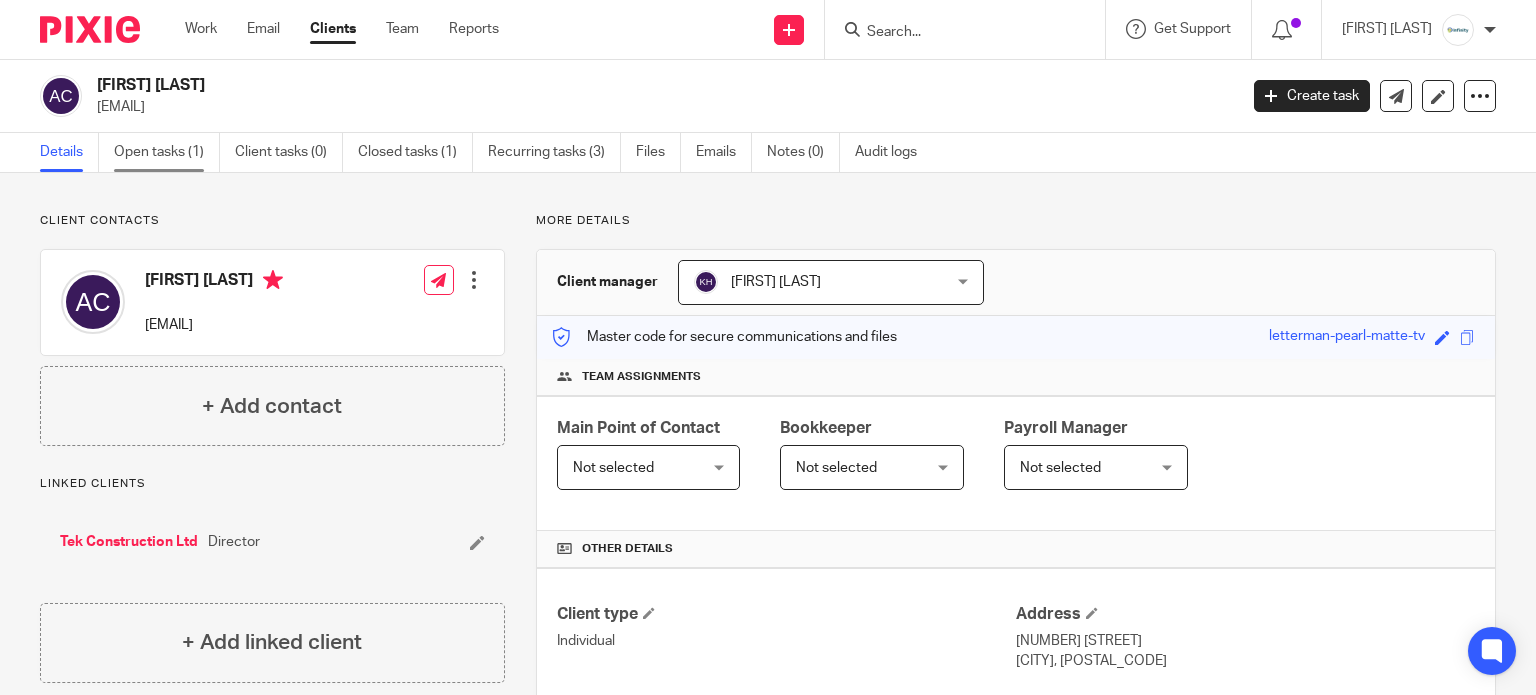 click on "Open tasks (1)" at bounding box center [167, 152] 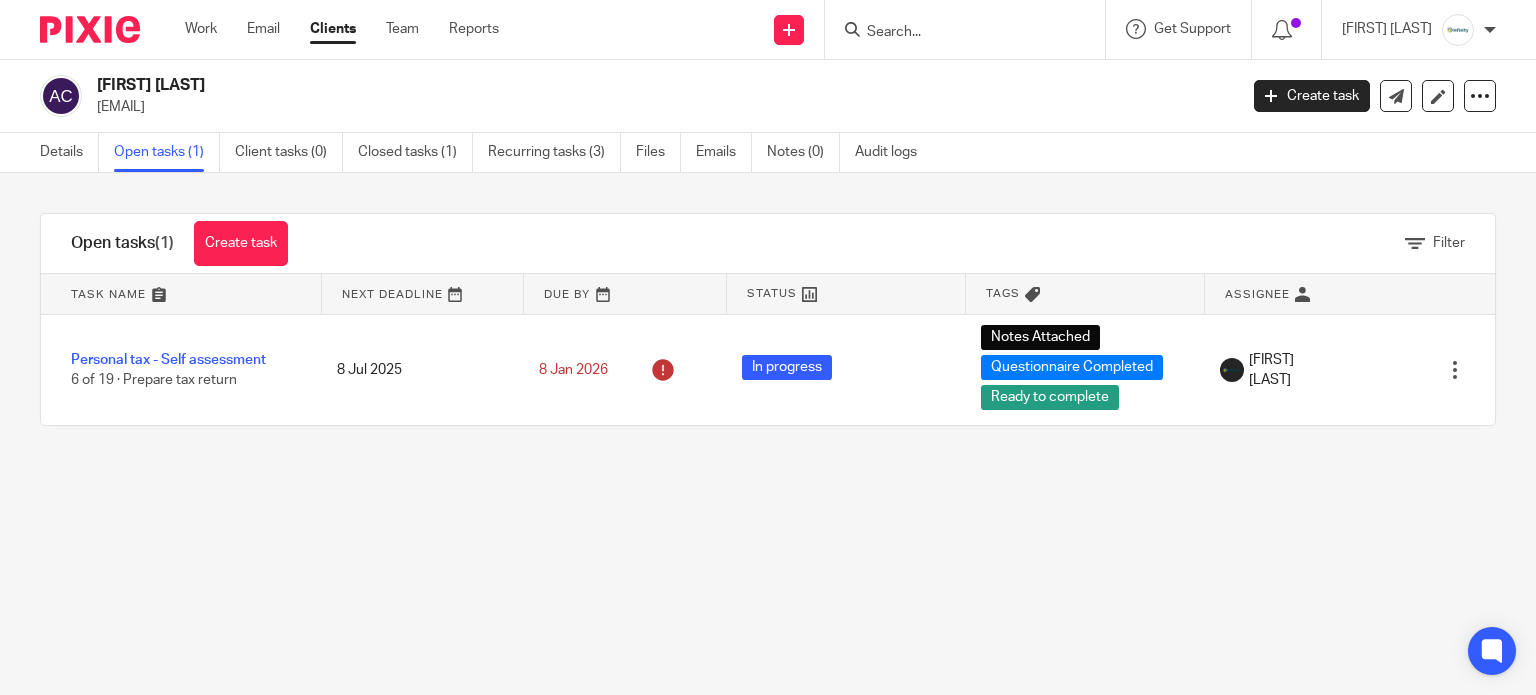 scroll, scrollTop: 0, scrollLeft: 0, axis: both 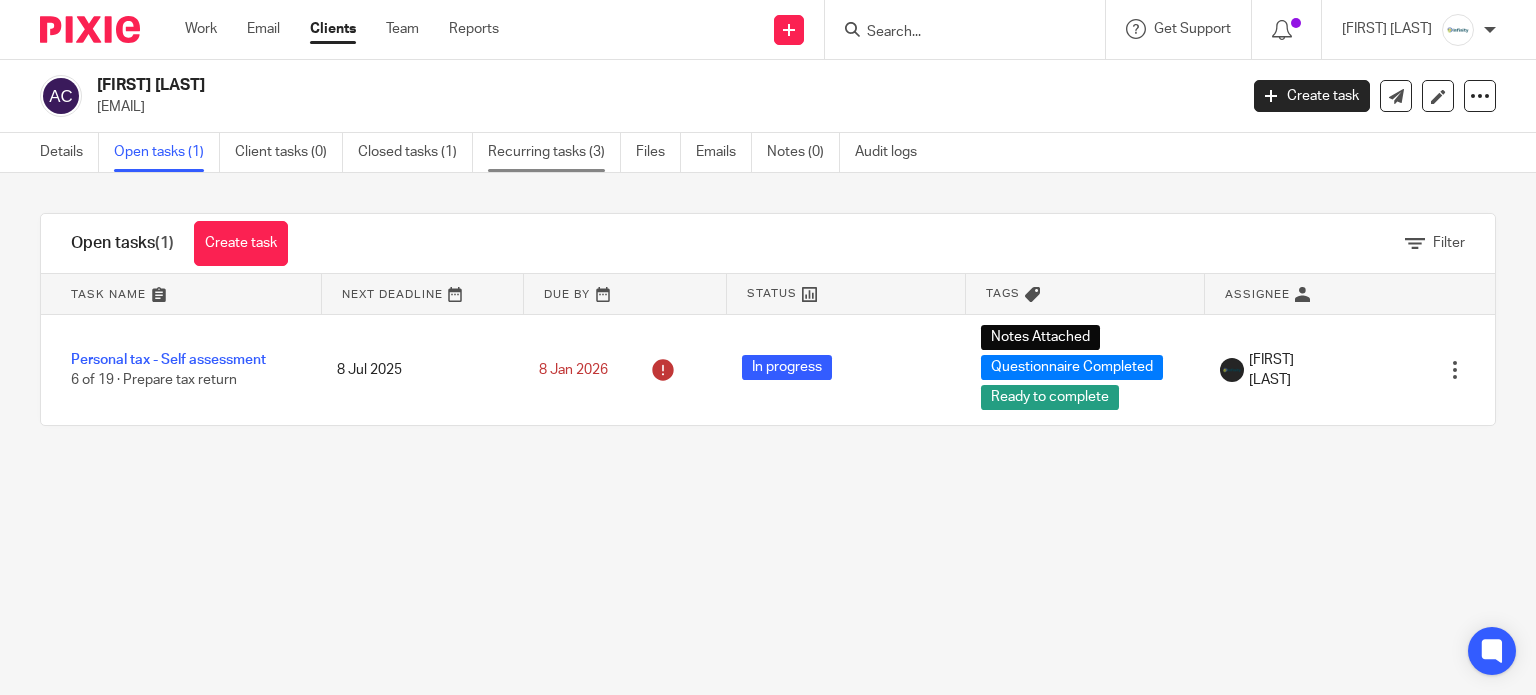 click on "Recurring tasks (3)" at bounding box center [554, 152] 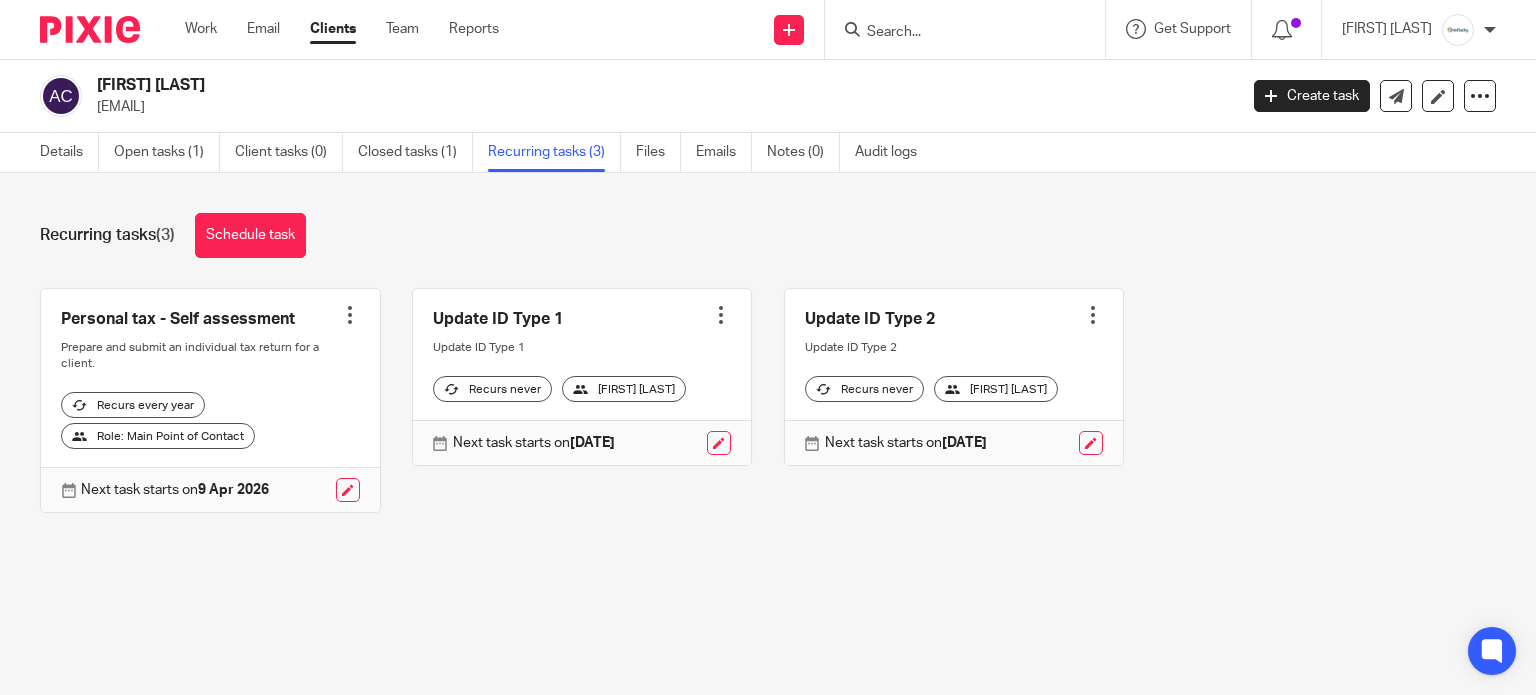 scroll, scrollTop: 0, scrollLeft: 0, axis: both 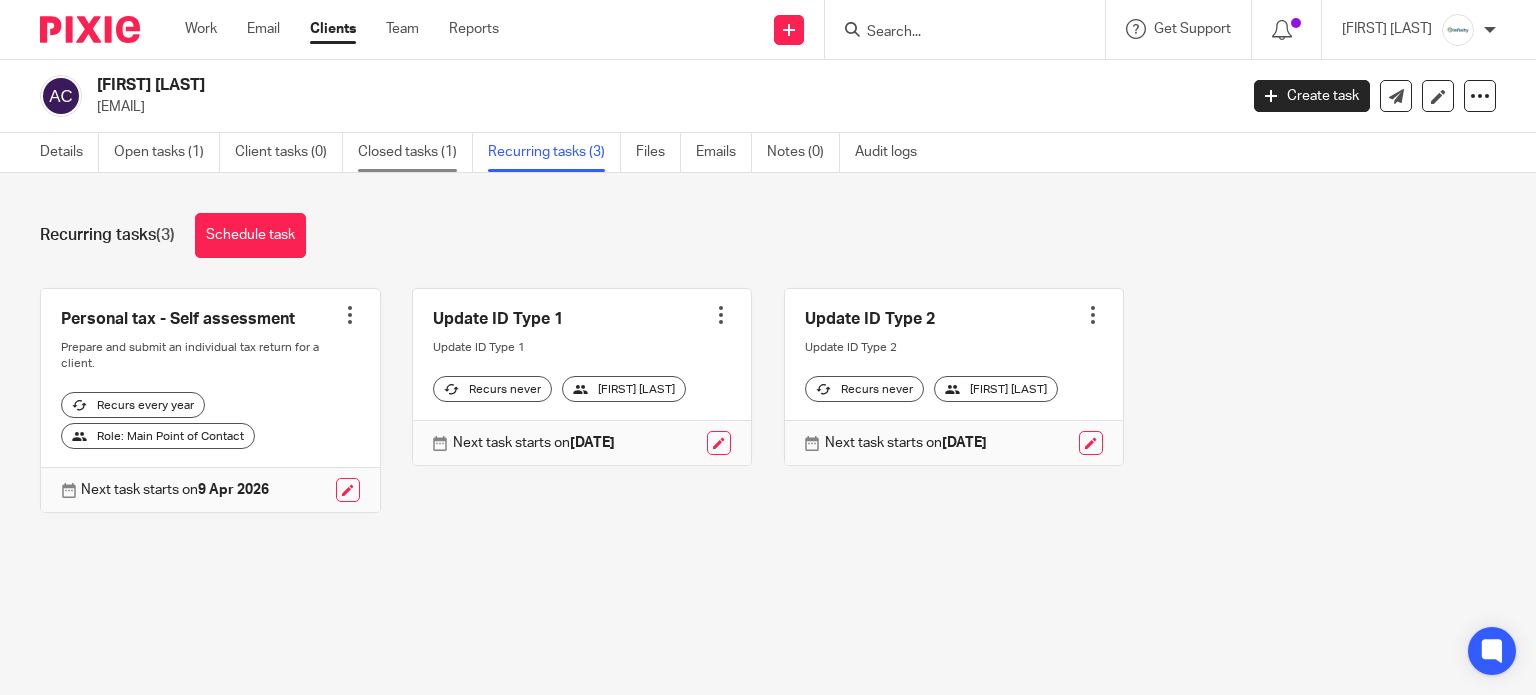click on "Closed tasks (1)" at bounding box center (415, 152) 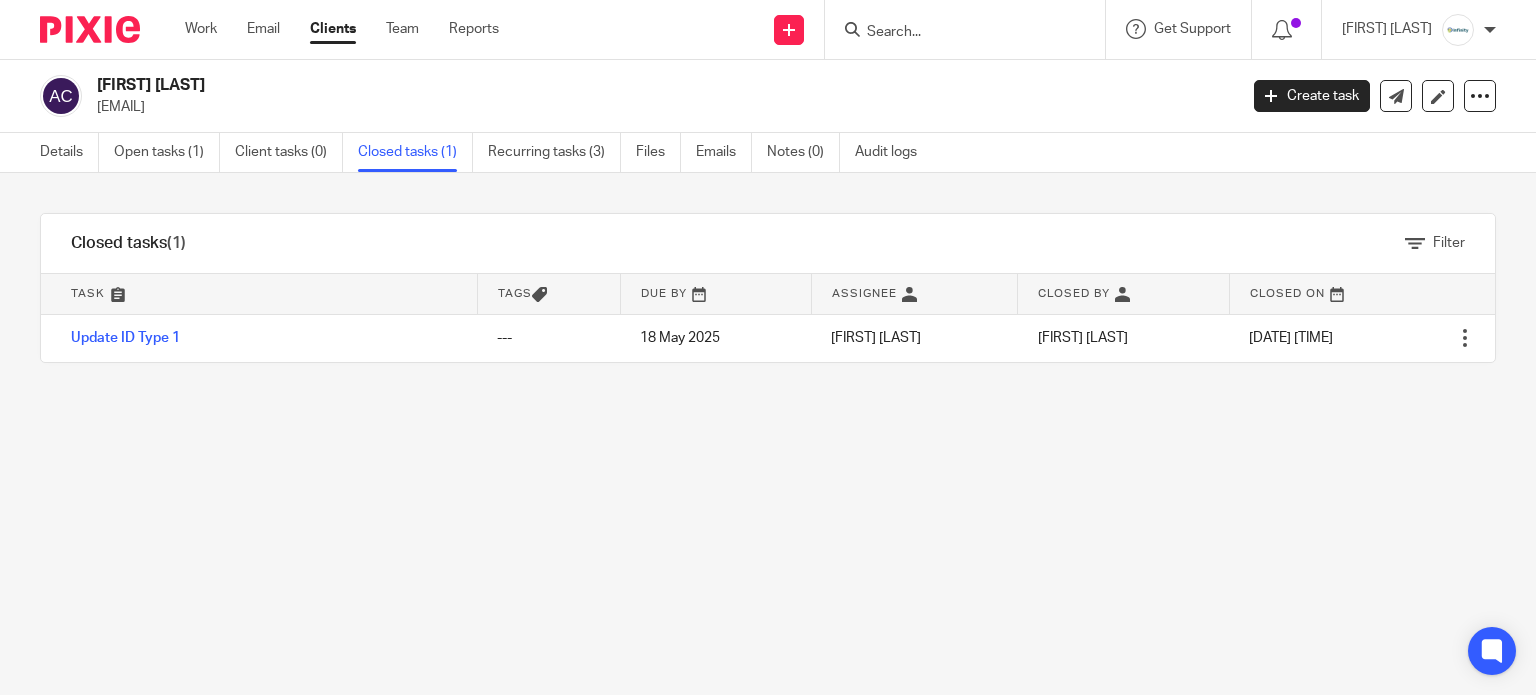 scroll, scrollTop: 0, scrollLeft: 0, axis: both 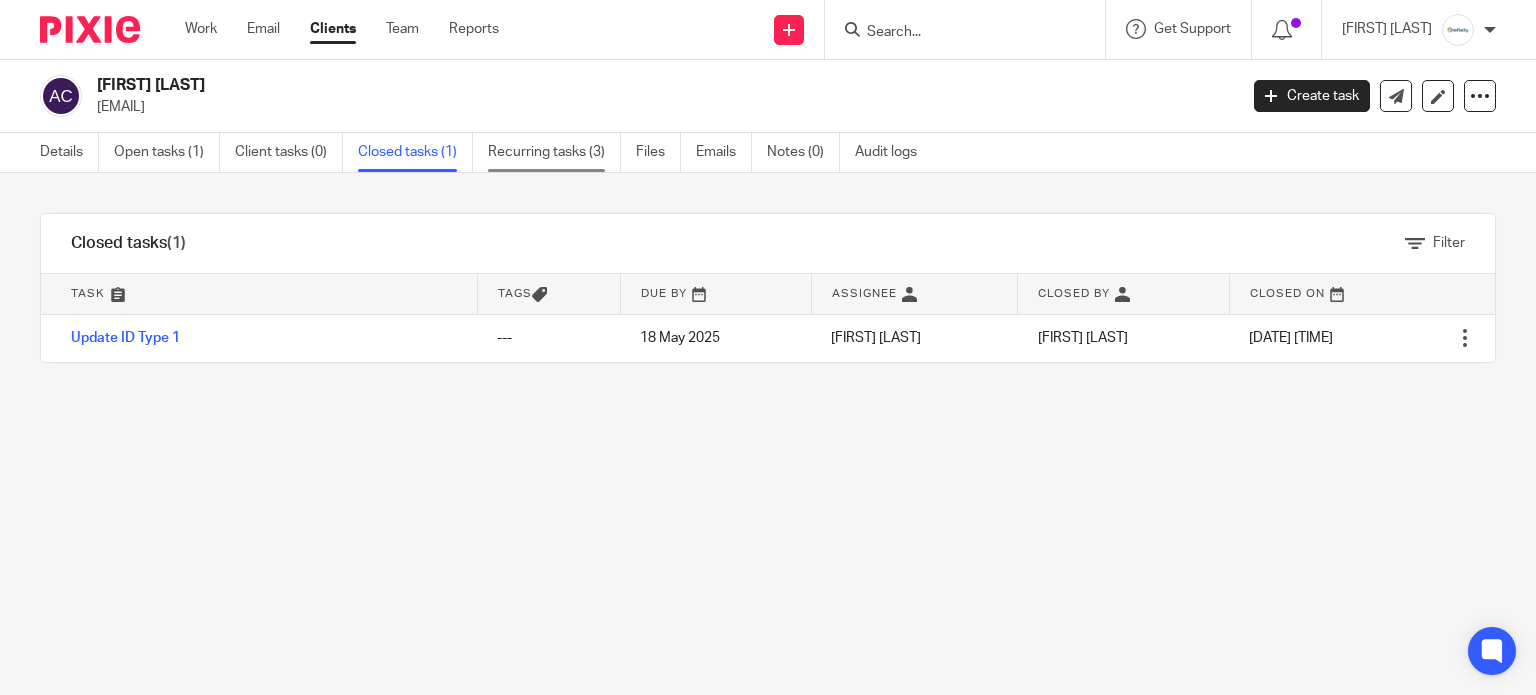 click on "Recurring tasks (3)" at bounding box center (554, 152) 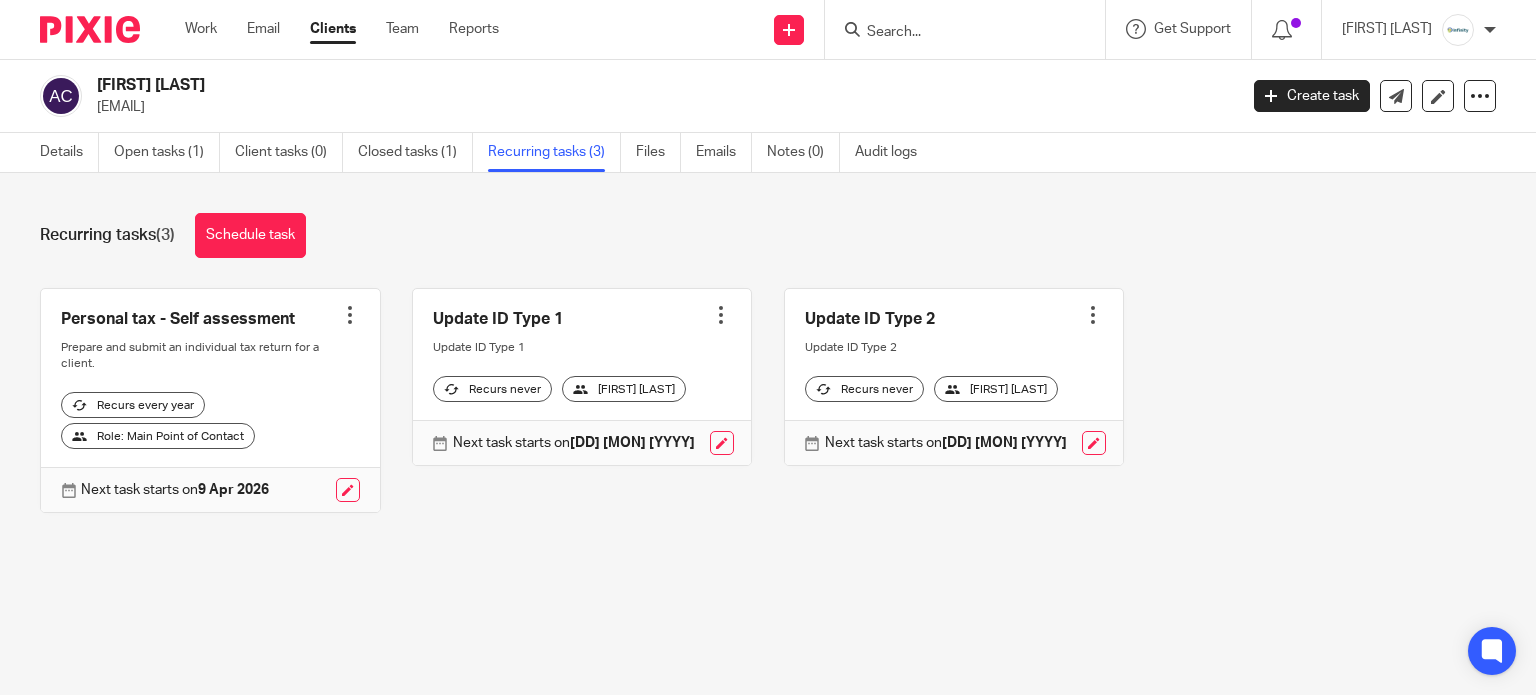 scroll, scrollTop: 0, scrollLeft: 0, axis: both 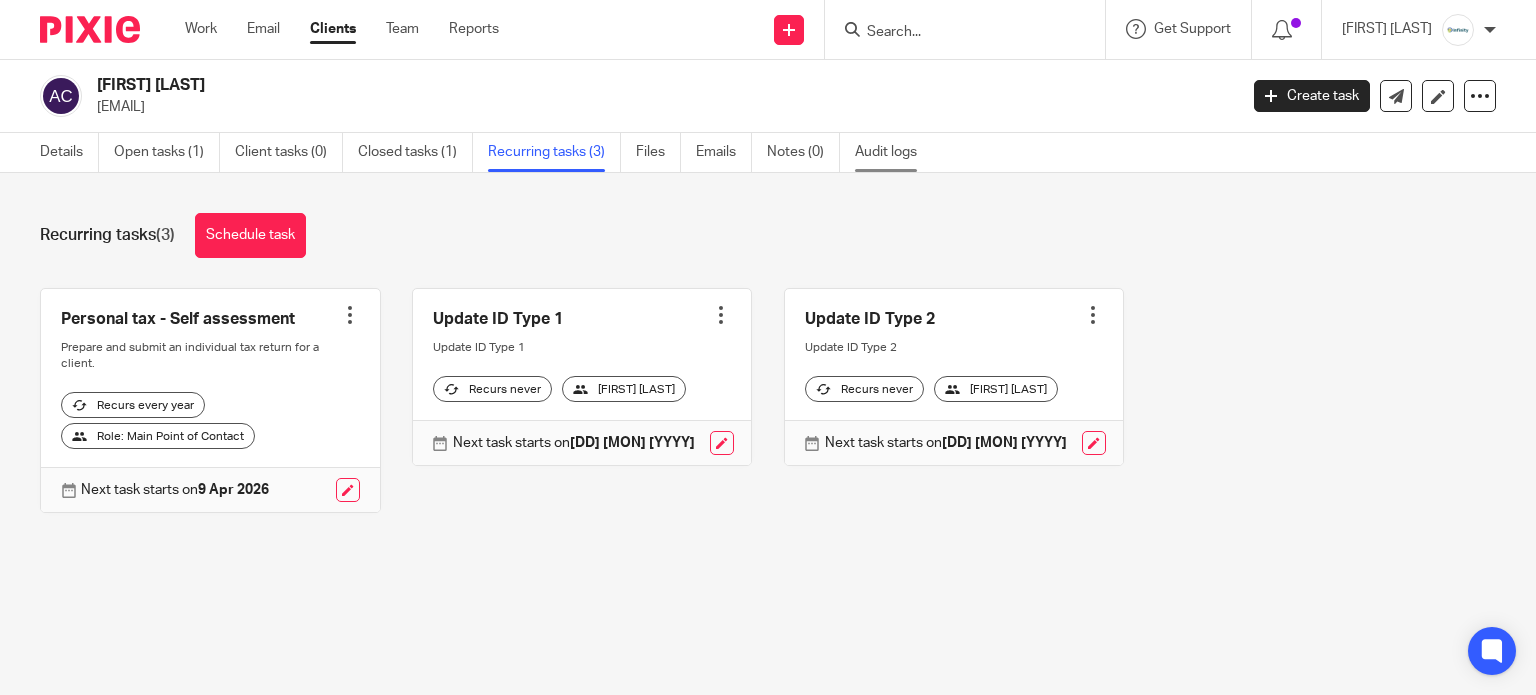click on "Audit logs" at bounding box center (893, 152) 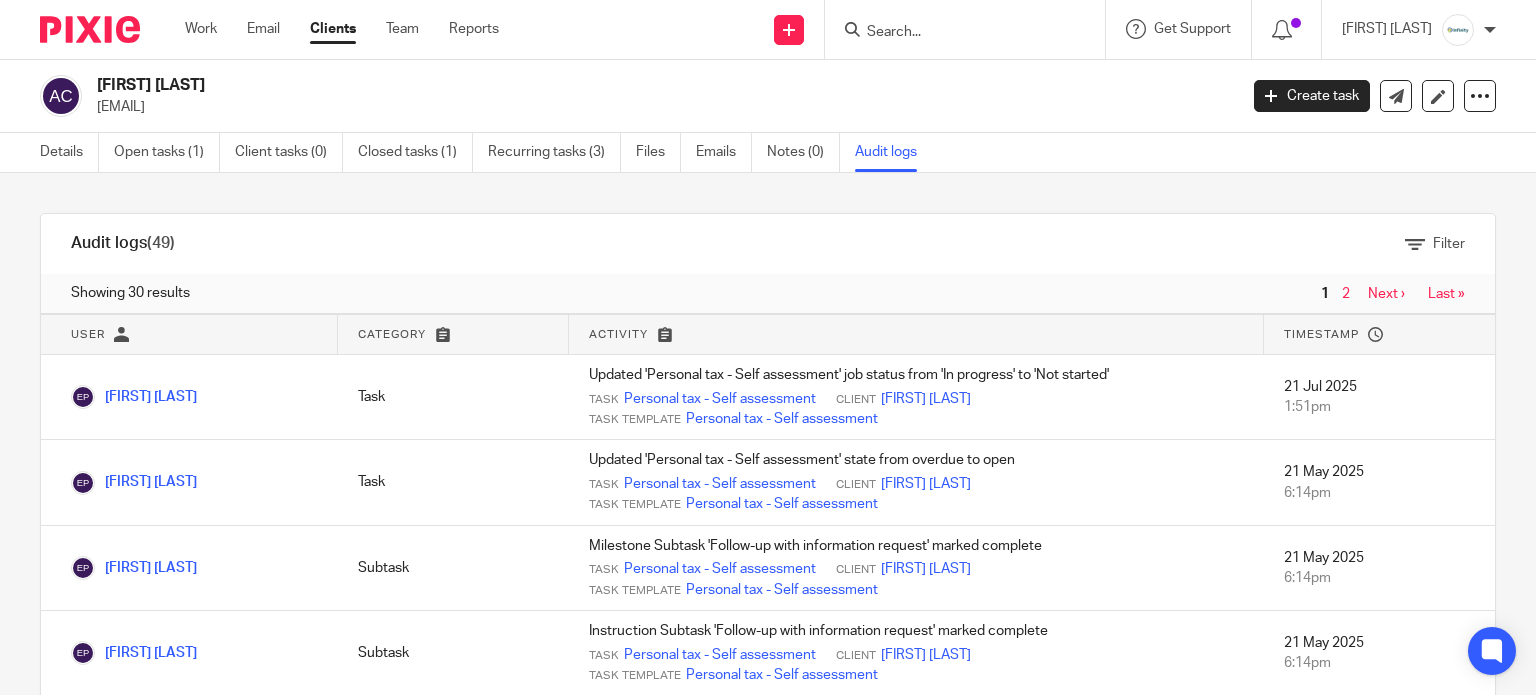 scroll, scrollTop: 0, scrollLeft: 0, axis: both 